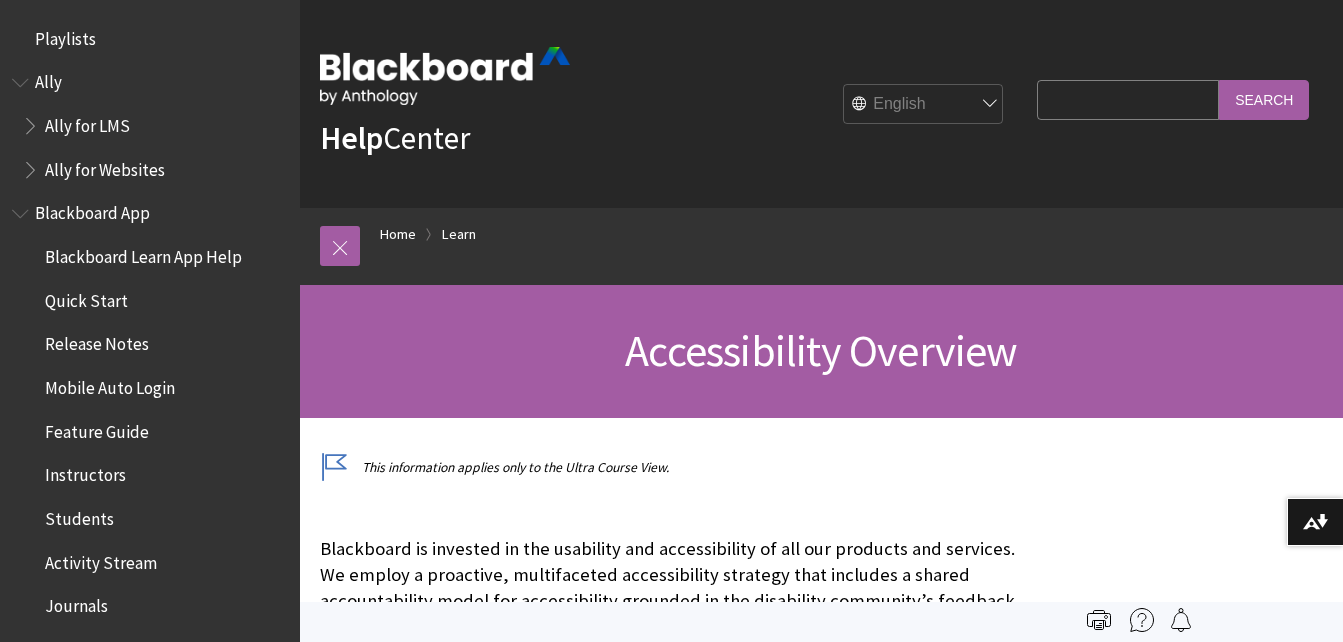 scroll, scrollTop: 0, scrollLeft: 0, axis: both 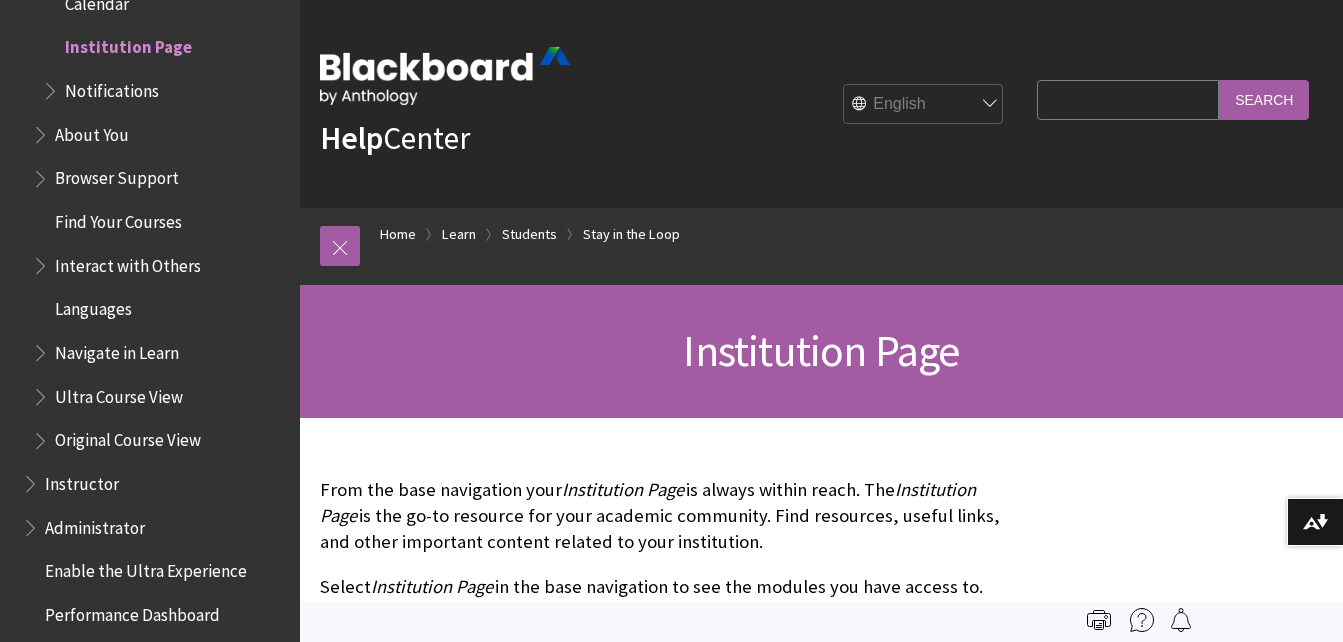 click on "Help" at bounding box center (351, 138) 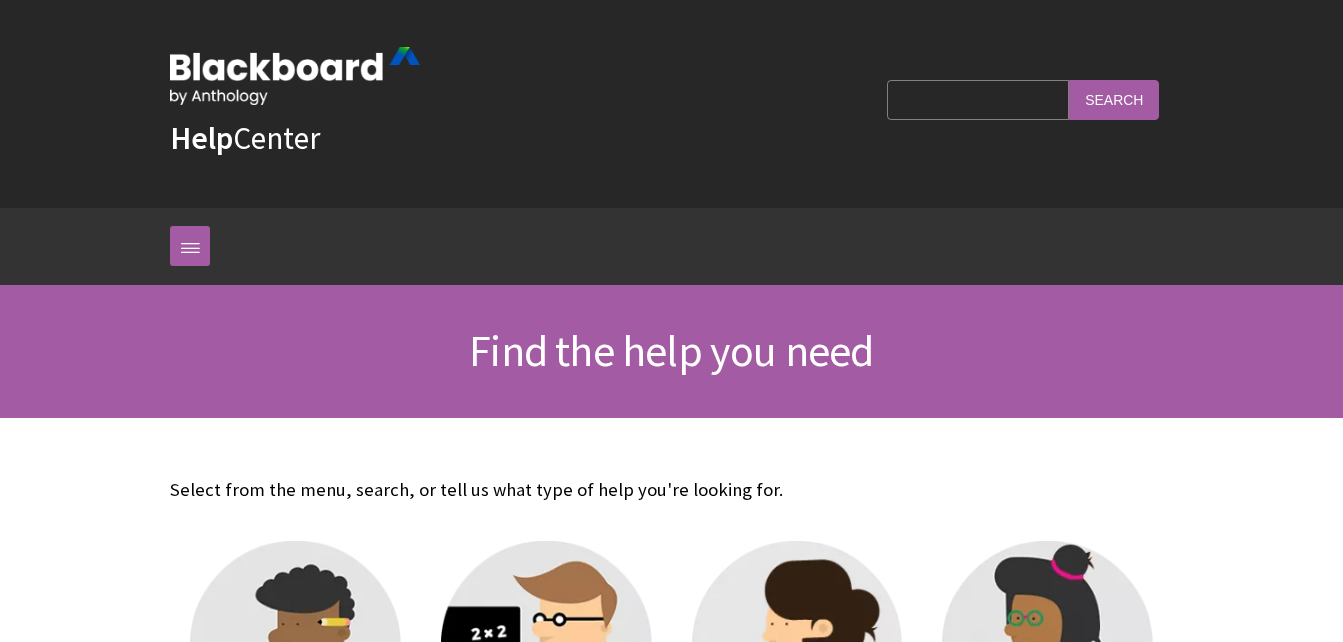 scroll, scrollTop: 0, scrollLeft: 0, axis: both 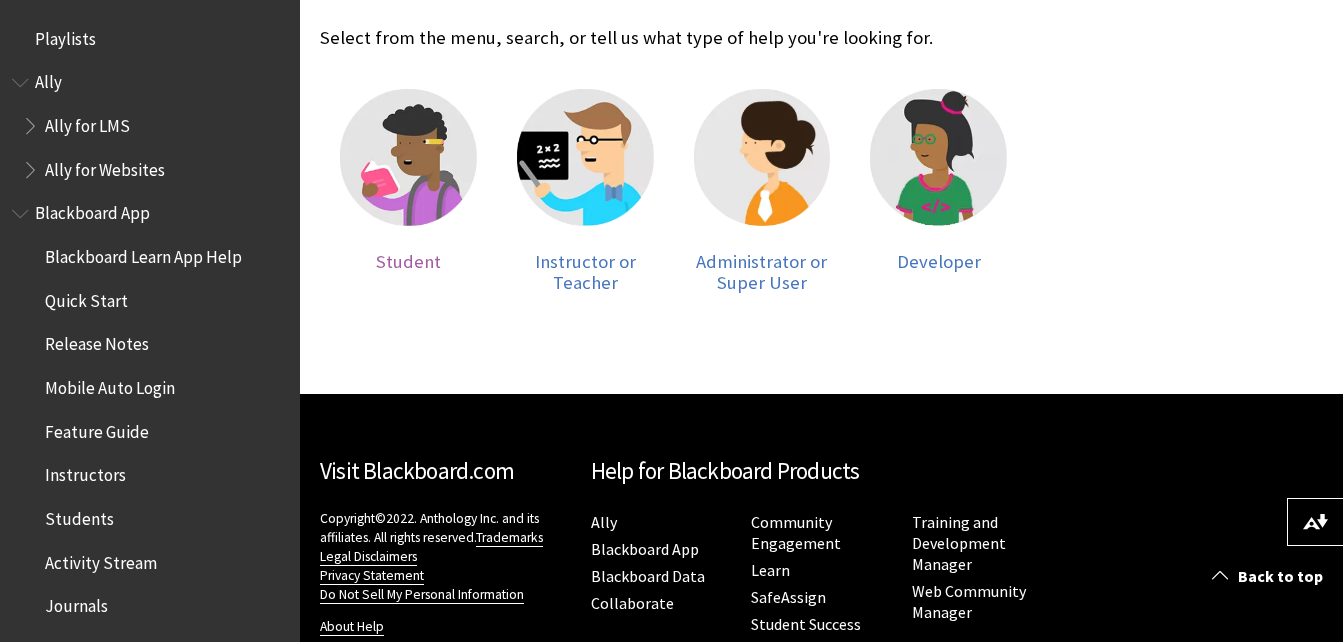 click on "Student" at bounding box center (408, 261) 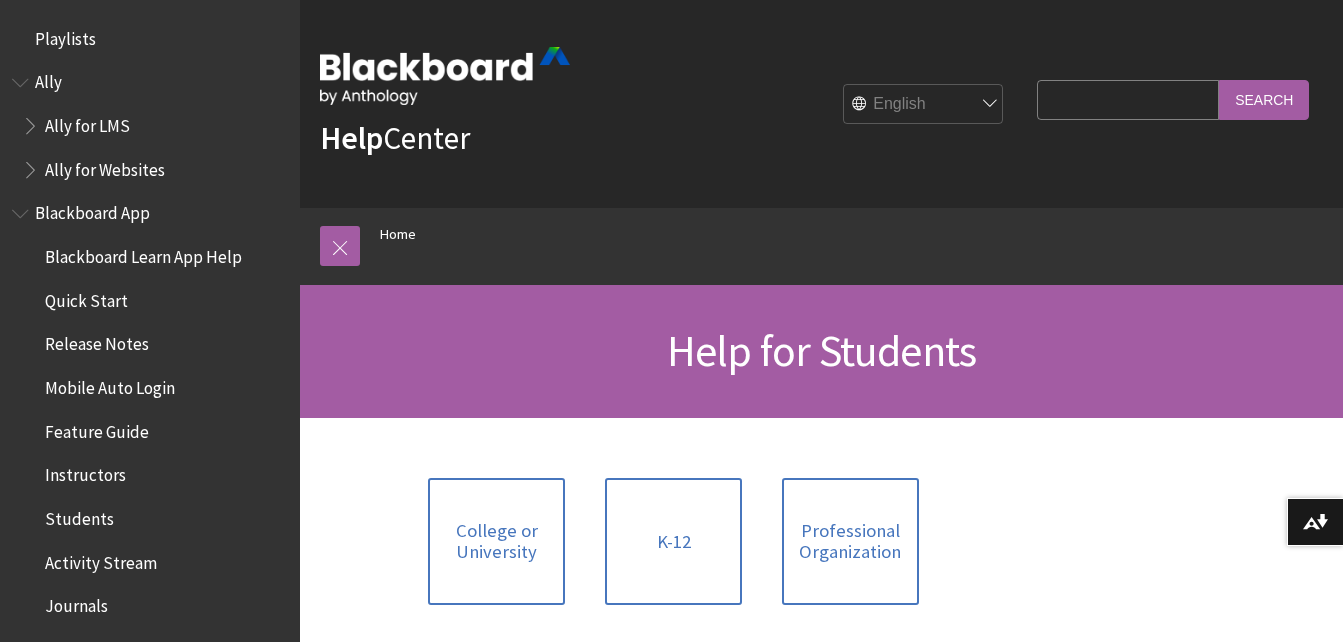 scroll, scrollTop: 0, scrollLeft: 0, axis: both 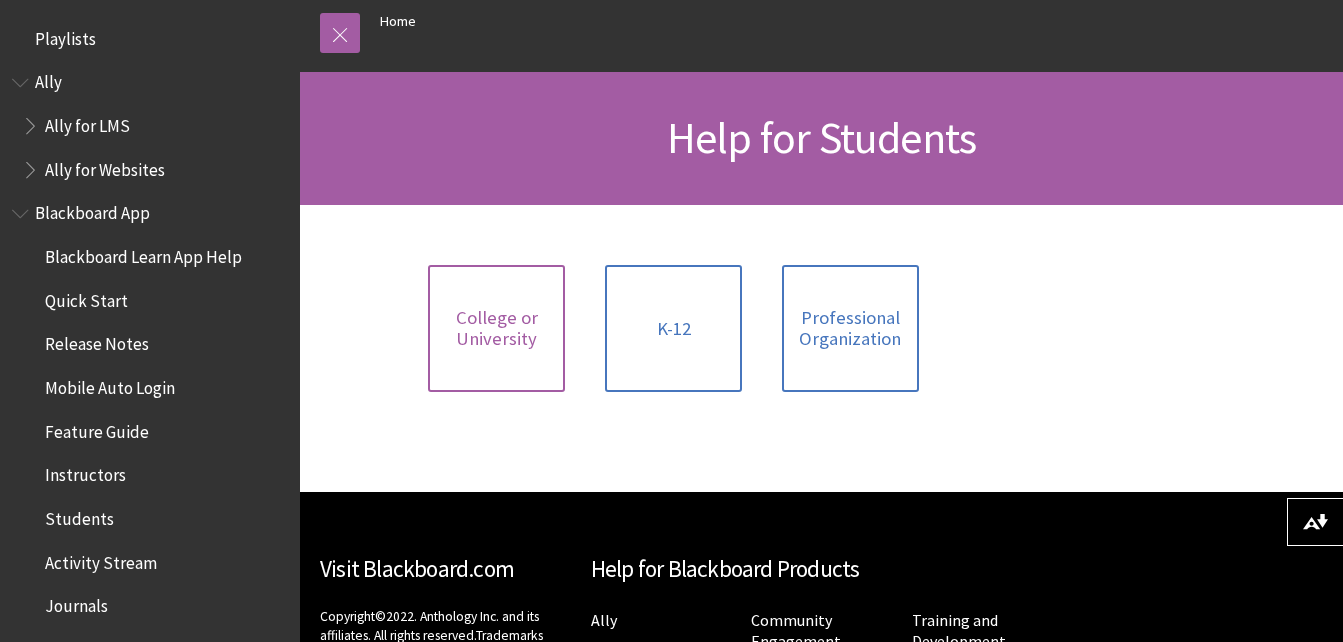 click on "College or University" at bounding box center (496, 328) 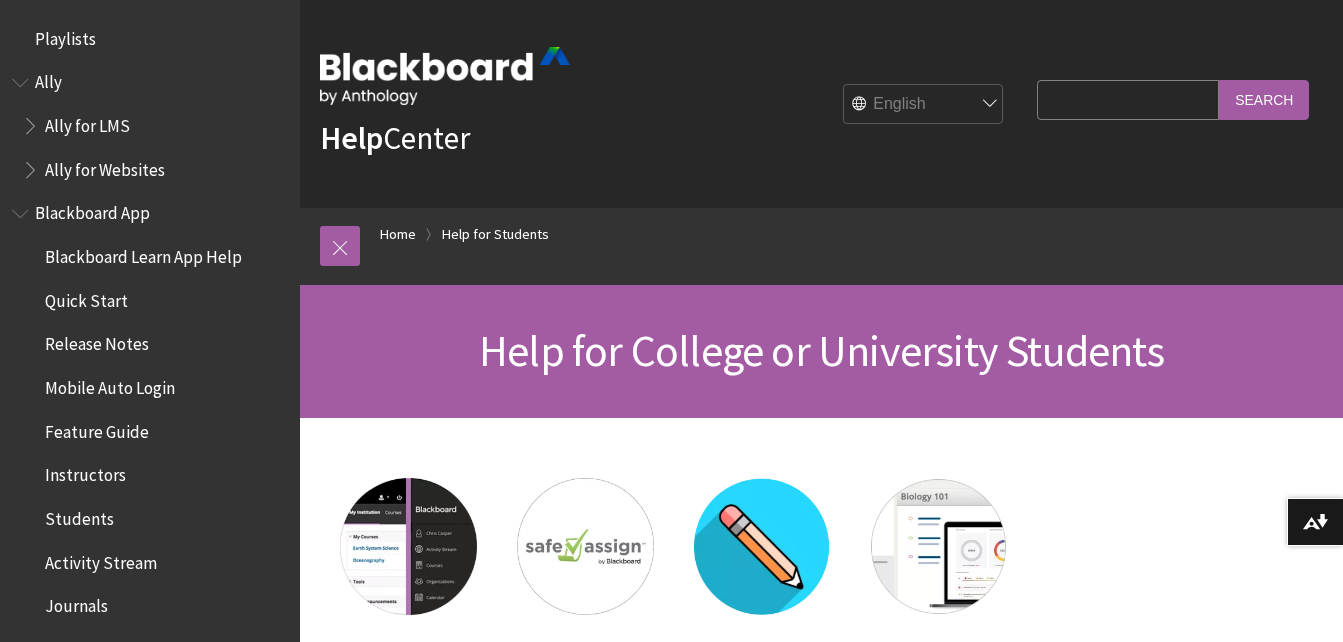 scroll, scrollTop: 0, scrollLeft: 0, axis: both 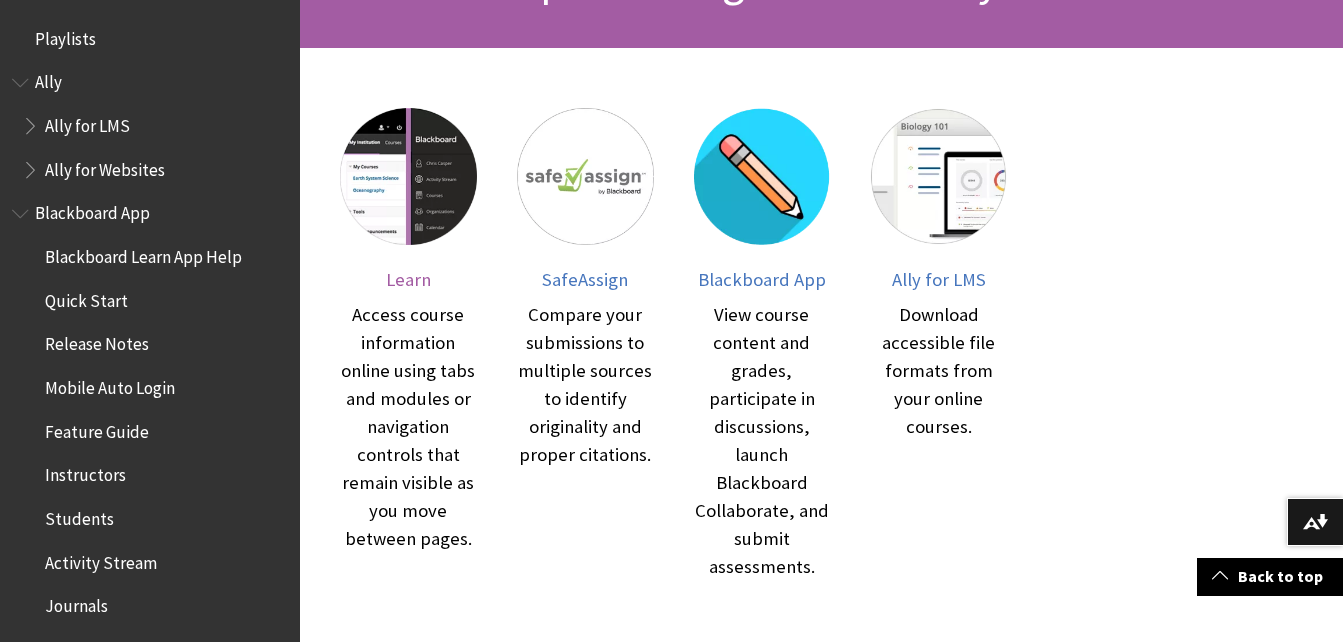 click on "Learn" at bounding box center (408, 279) 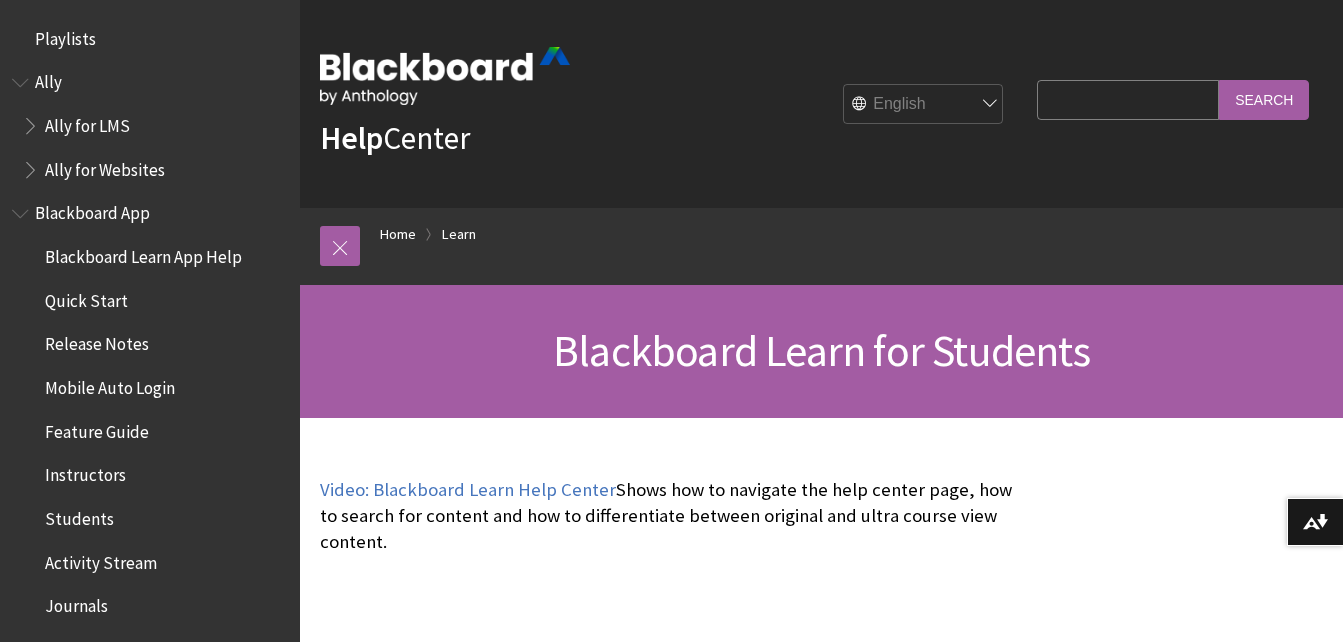 scroll, scrollTop: 972, scrollLeft: 0, axis: vertical 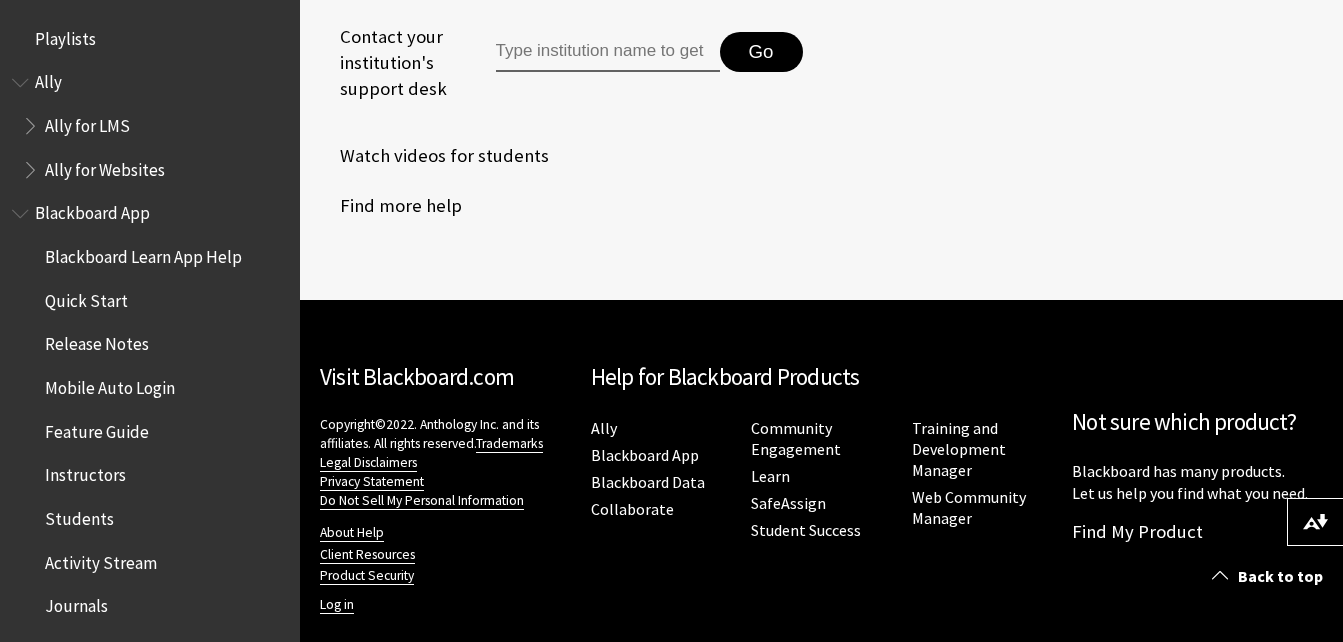 click on "Blackboard App" at bounding box center (92, 210) 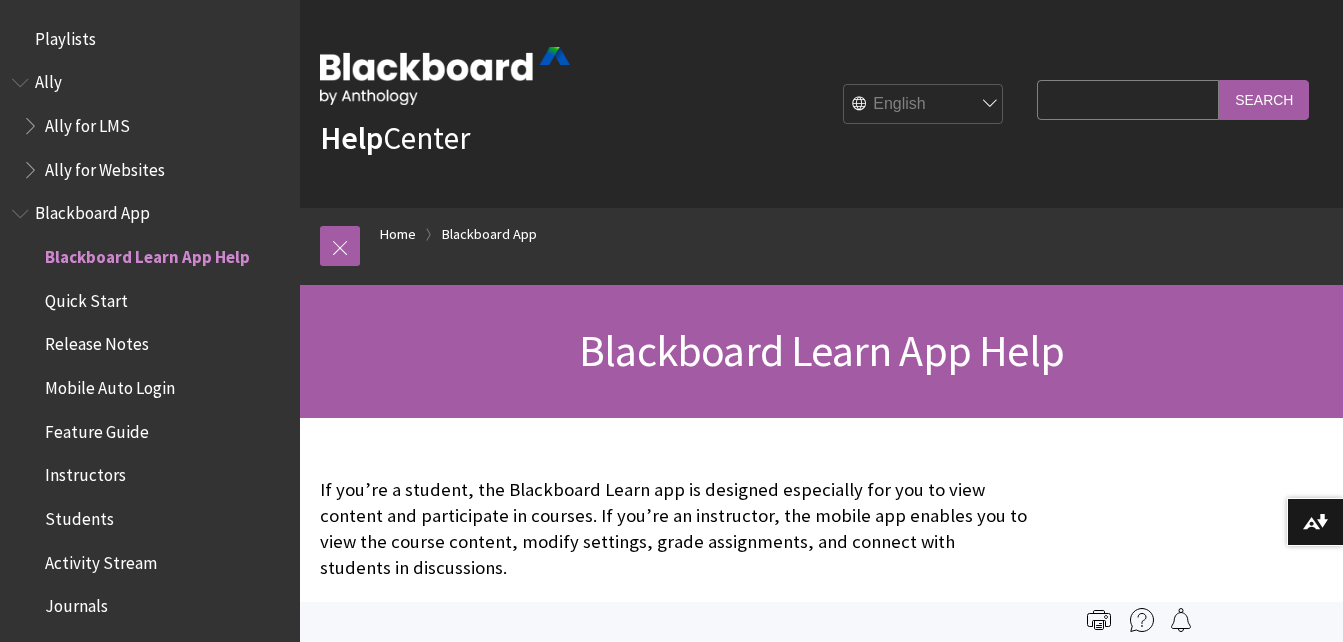 scroll, scrollTop: 0, scrollLeft: 0, axis: both 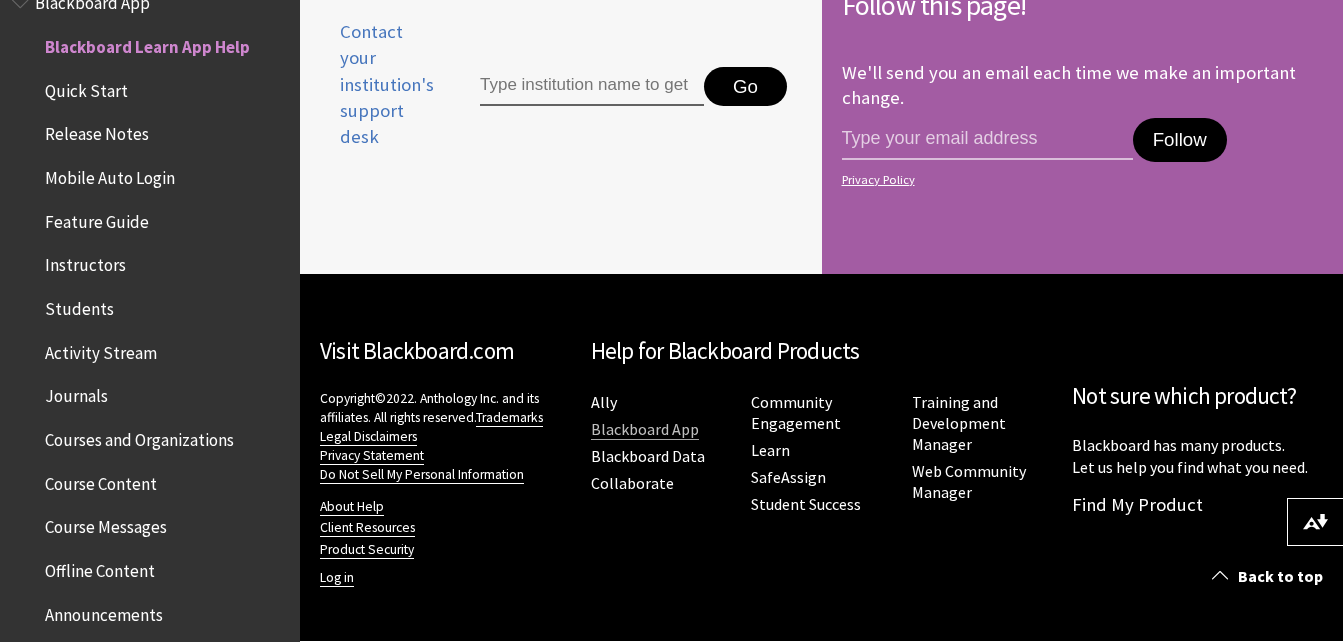 click on "Blackboard App" at bounding box center (645, 429) 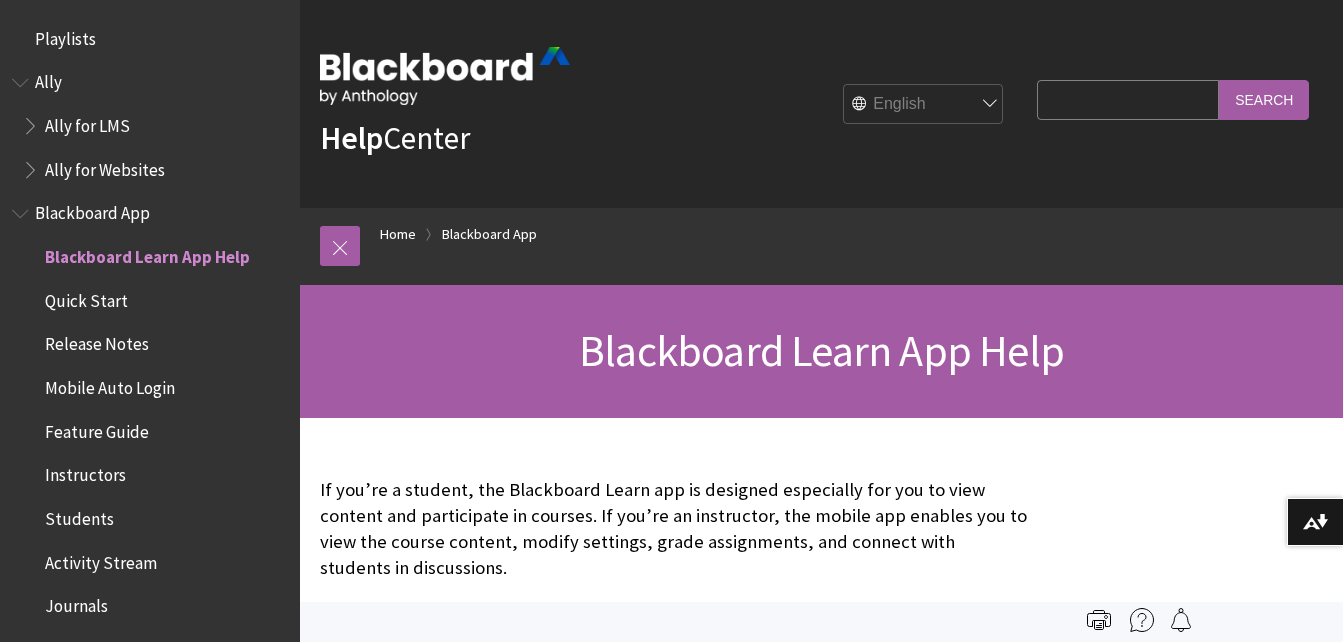 scroll, scrollTop: 0, scrollLeft: 0, axis: both 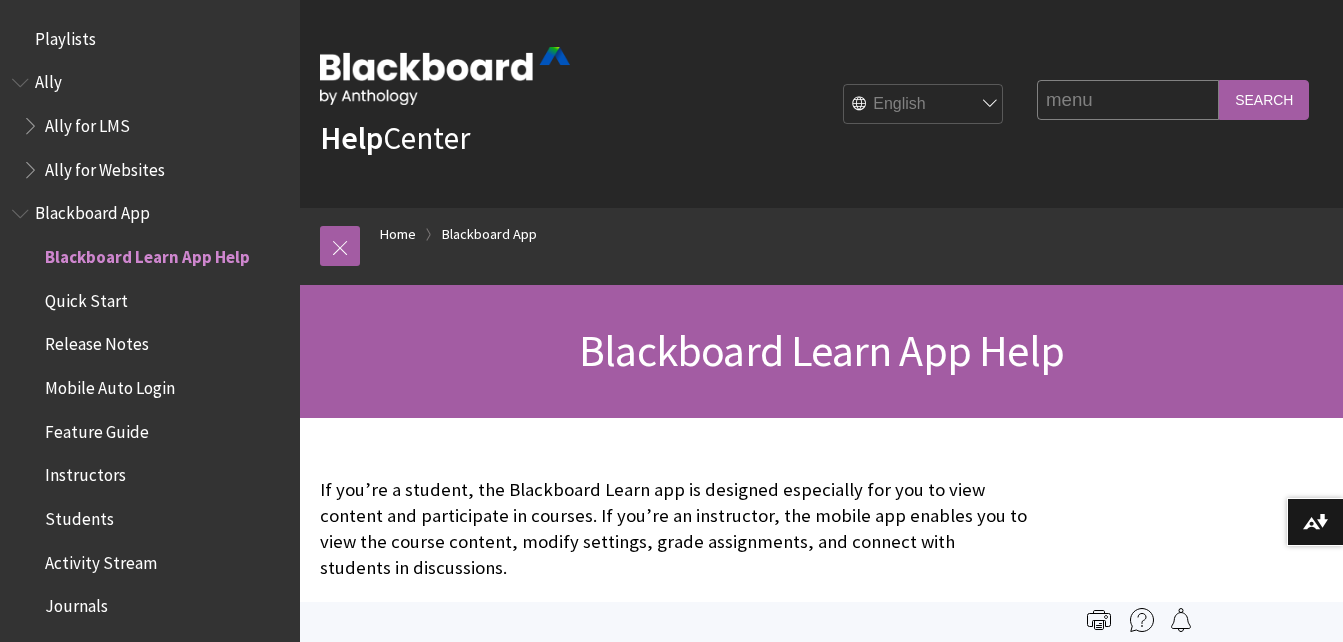 type on "menu" 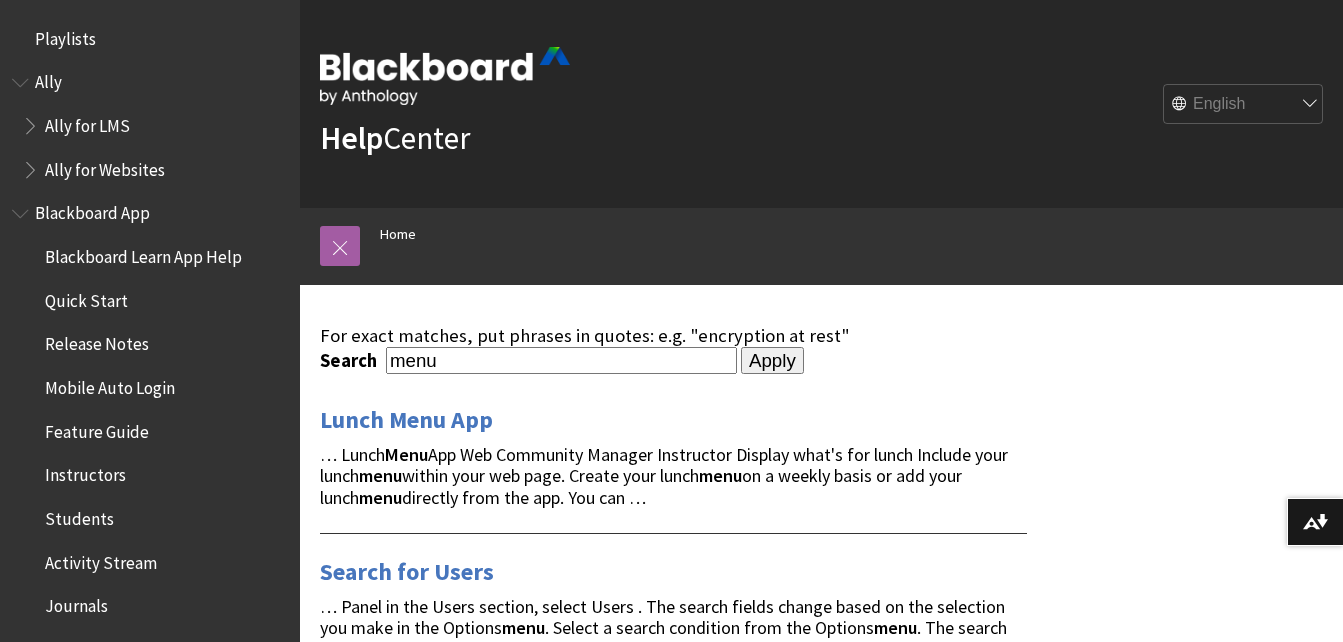 scroll, scrollTop: 0, scrollLeft: 0, axis: both 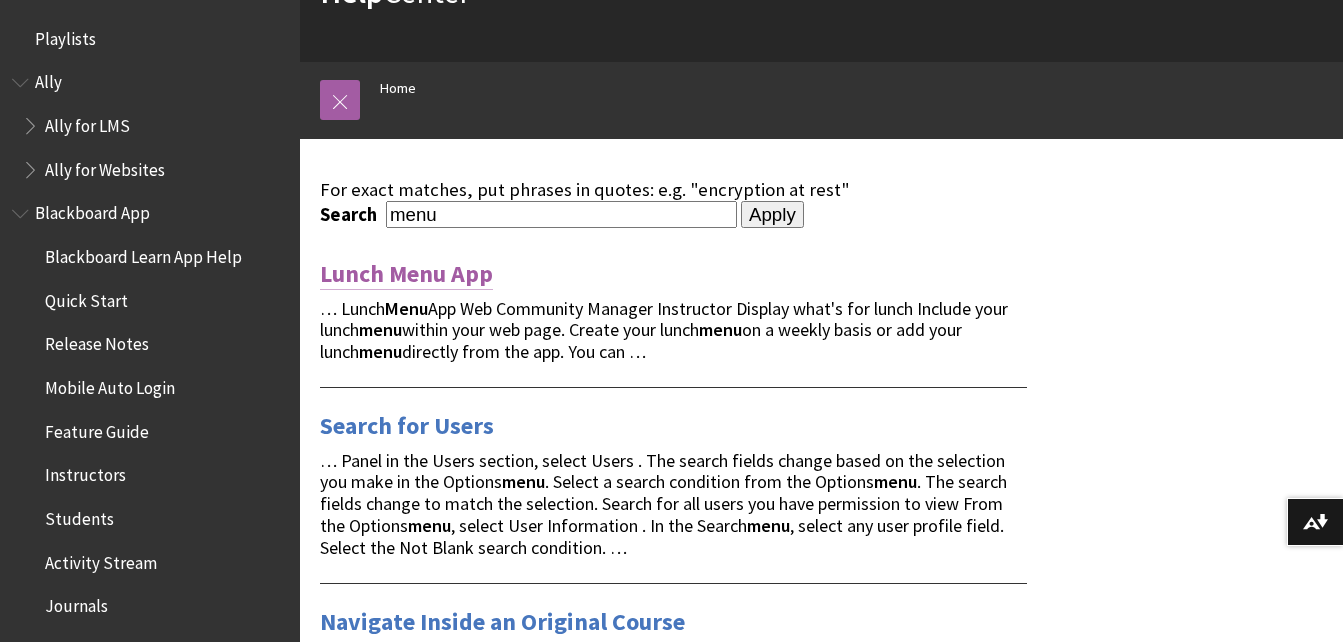 click on "Lunch Menu App" at bounding box center [406, 274] 